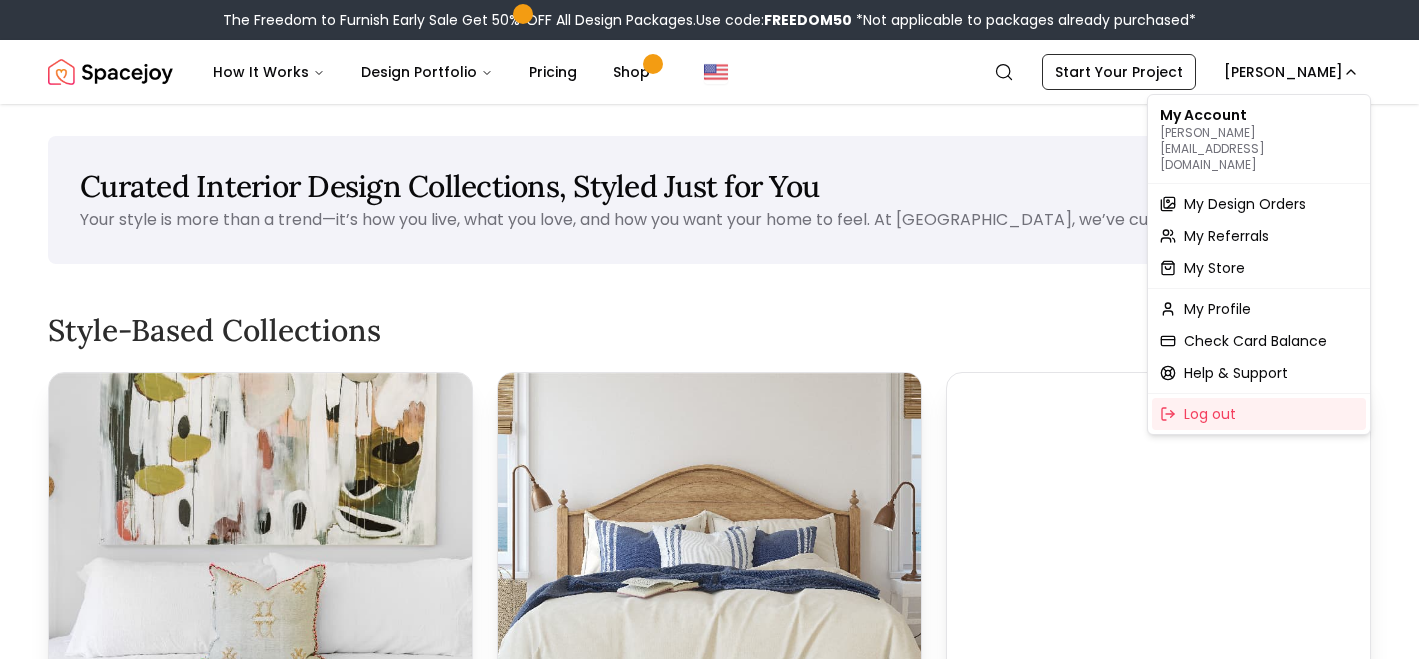 scroll, scrollTop: 0, scrollLeft: 0, axis: both 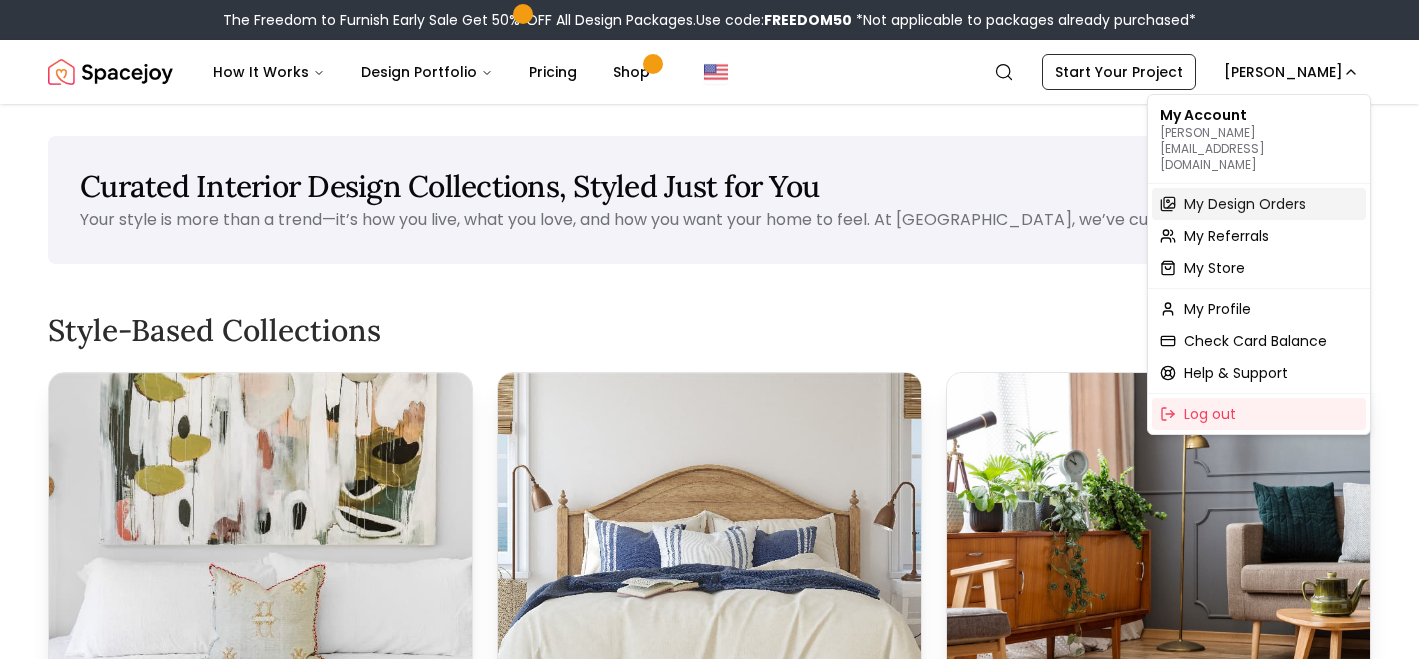 click on "My Design Orders" at bounding box center (1245, 204) 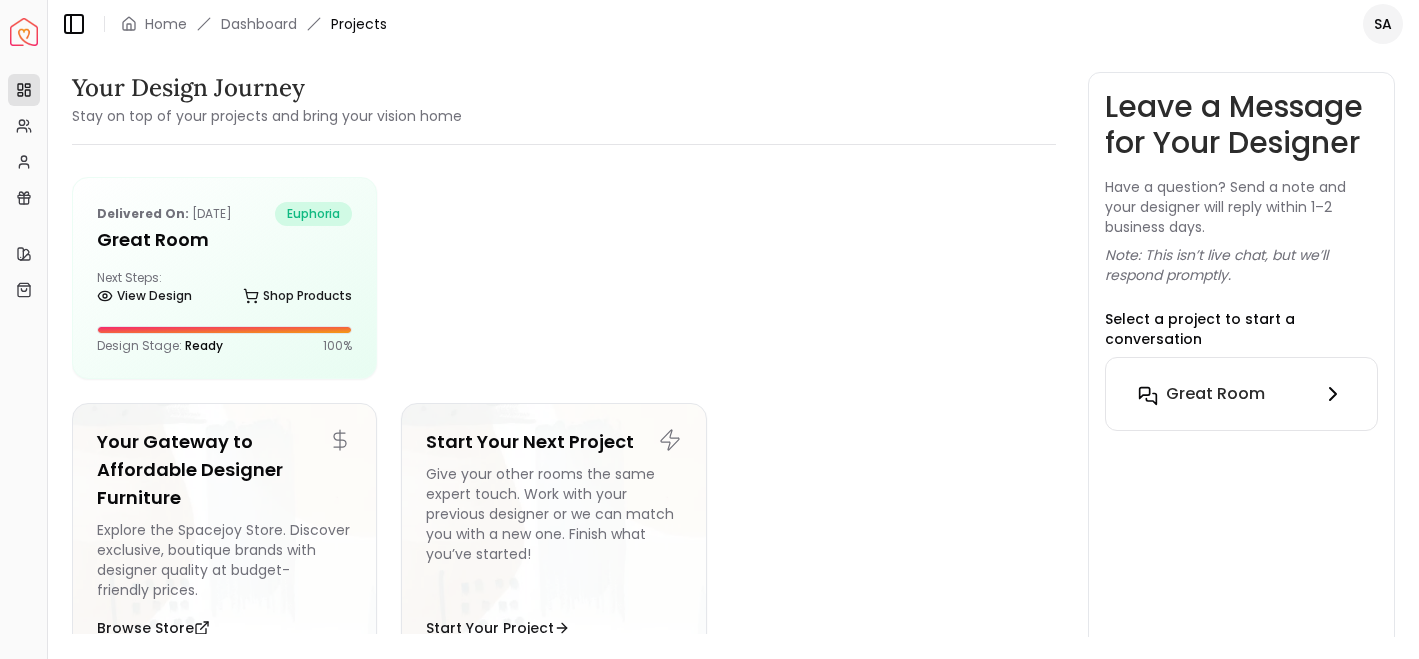 click on "Great Room" at bounding box center (1215, 394) 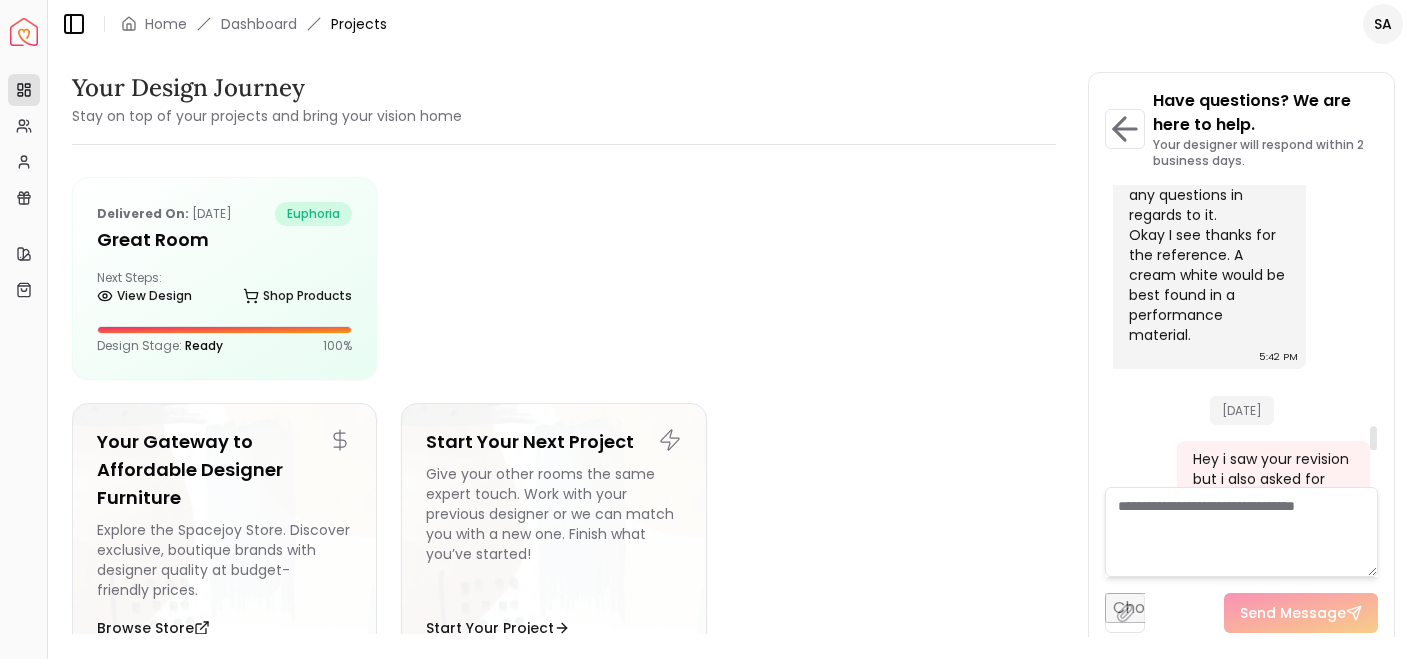 scroll, scrollTop: 3028, scrollLeft: 0, axis: vertical 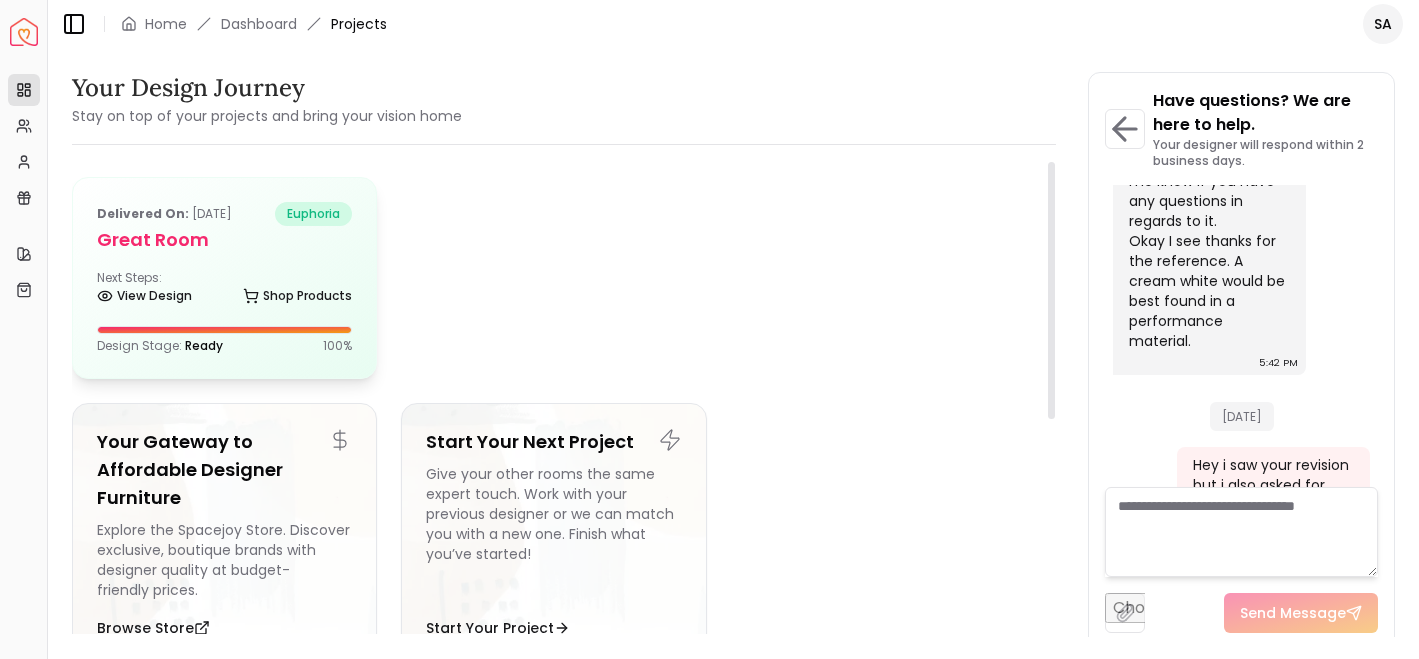 click on "Delivered on:   [DATE] euphoria Great Room Next Steps: View Design Shop Products Design Stage:   Ready 100 %" at bounding box center (224, 278) 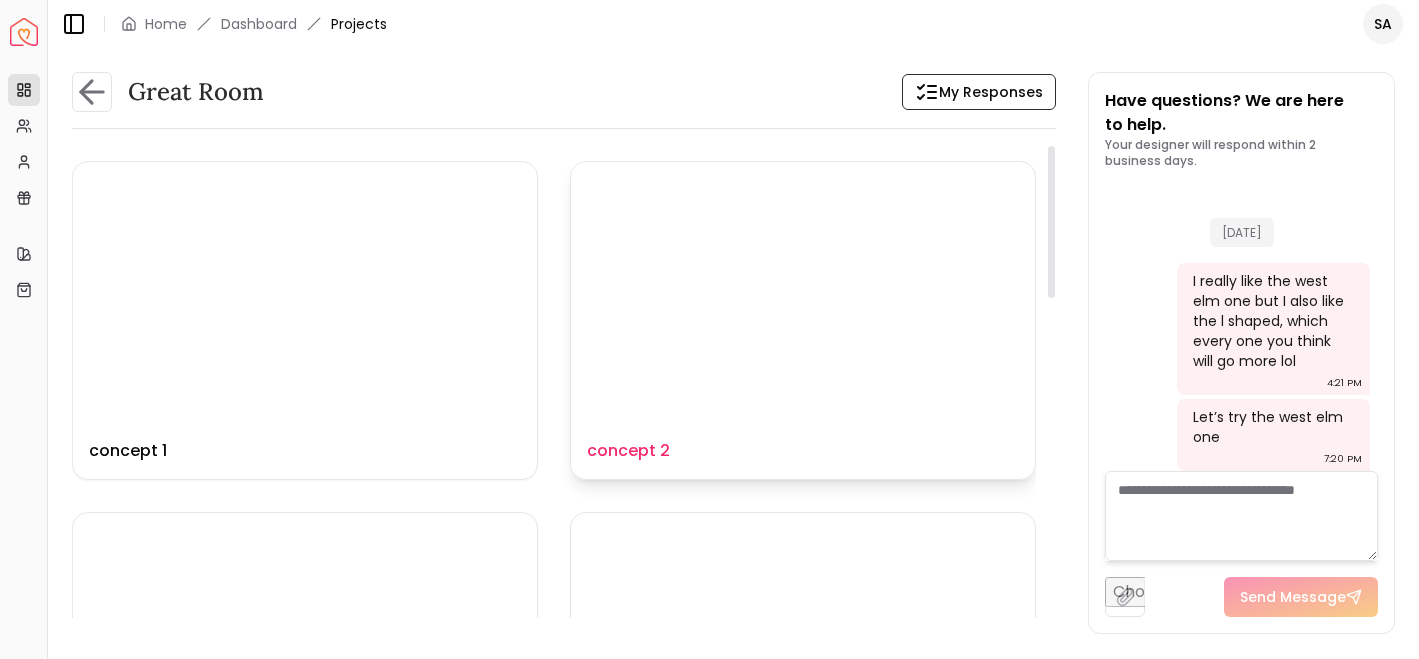 scroll, scrollTop: 3502, scrollLeft: 0, axis: vertical 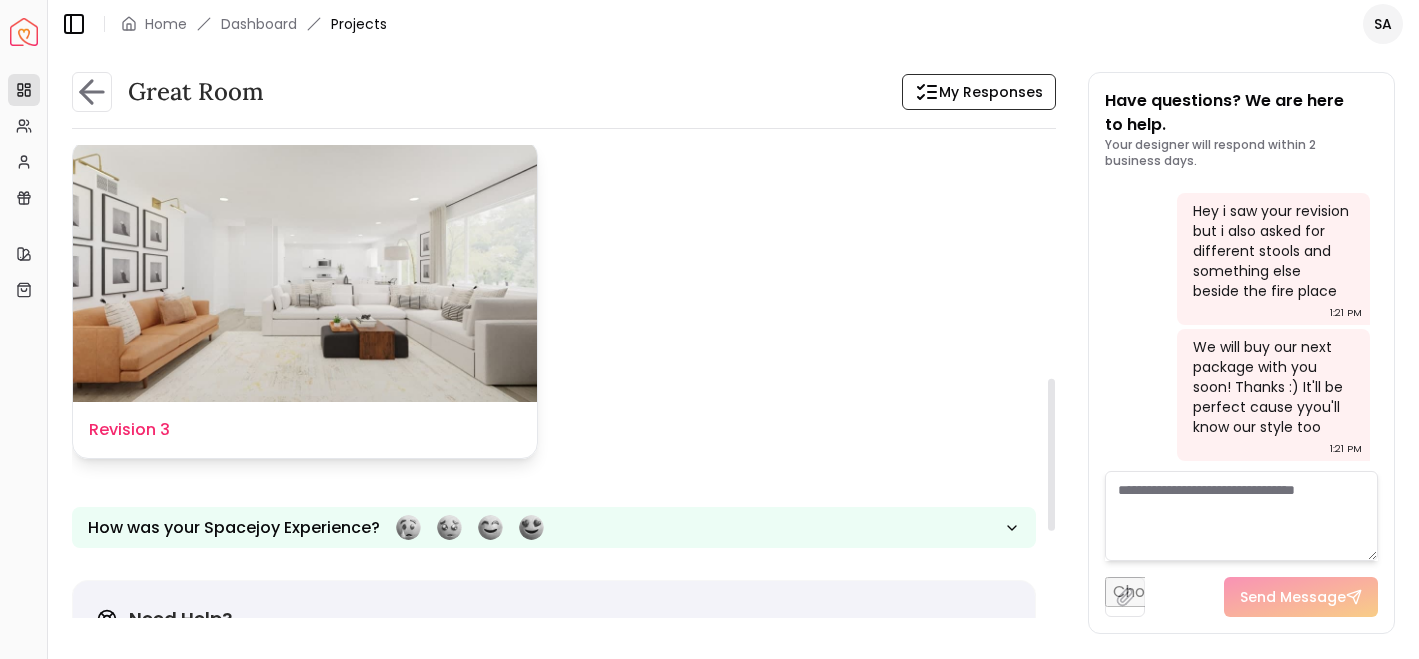 click at bounding box center (305, 271) 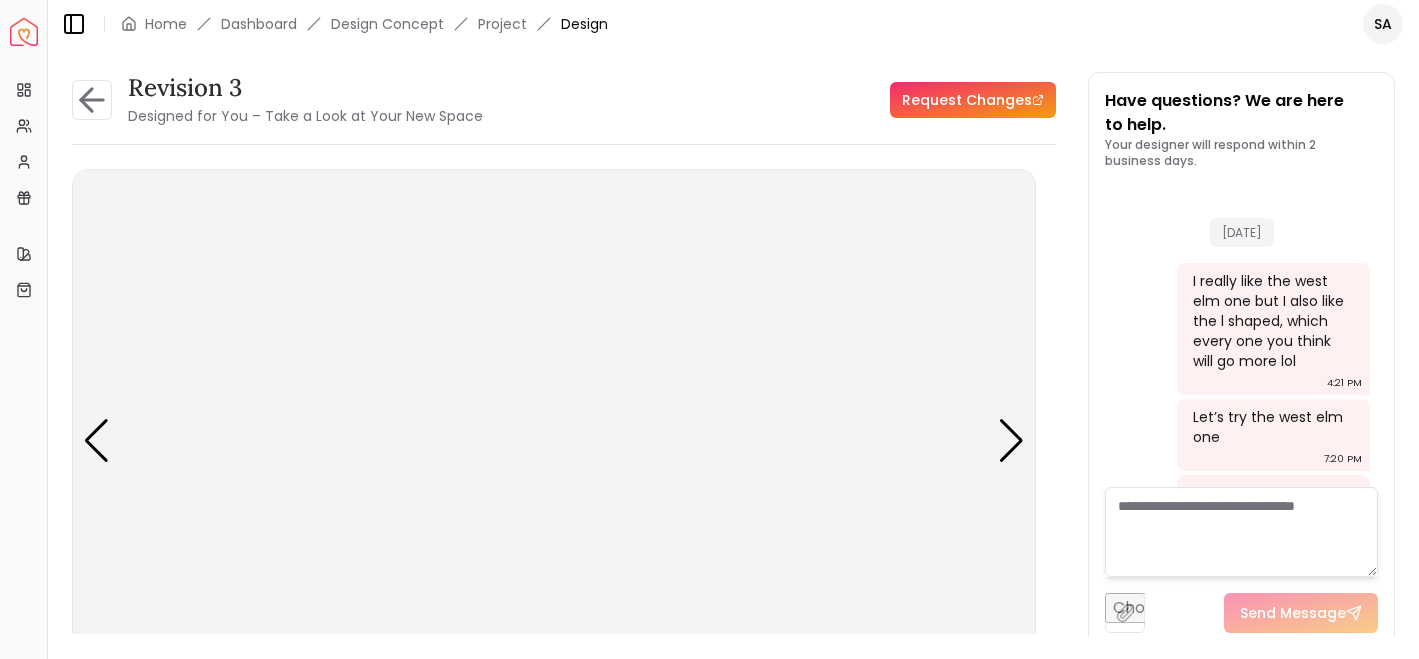 scroll, scrollTop: 3486, scrollLeft: 0, axis: vertical 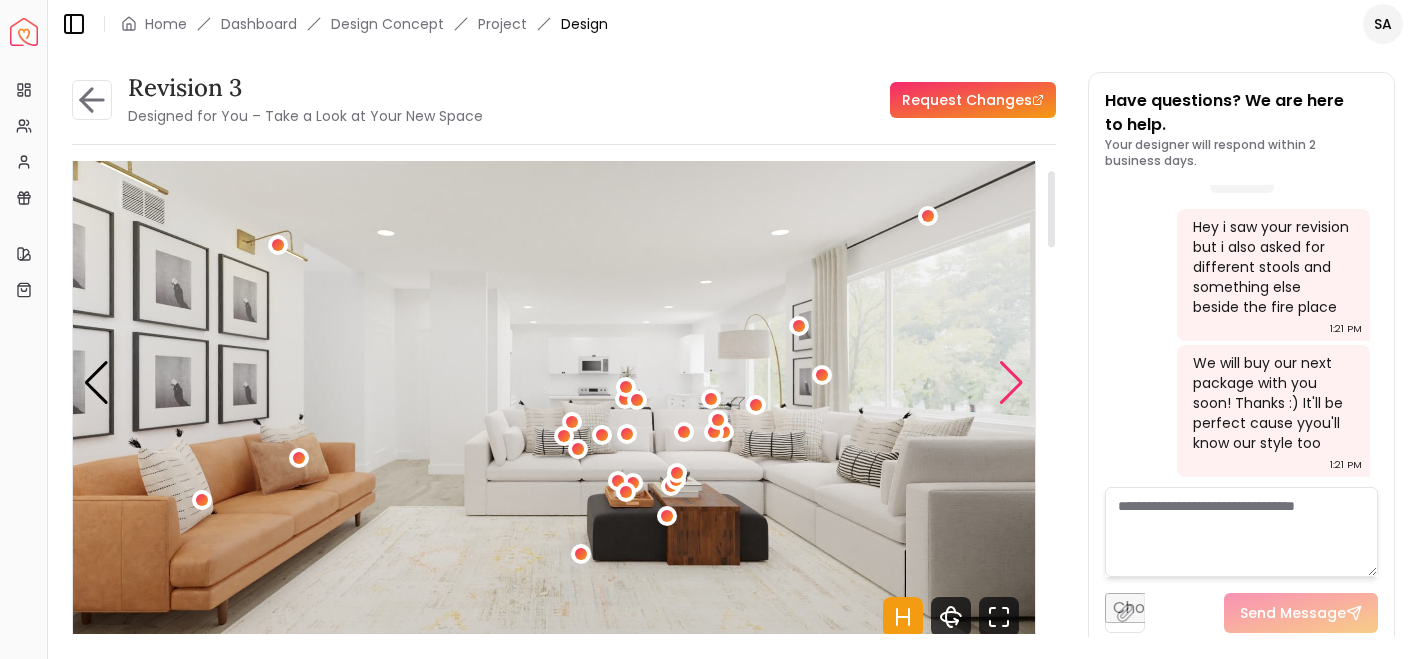 click at bounding box center (1011, 383) 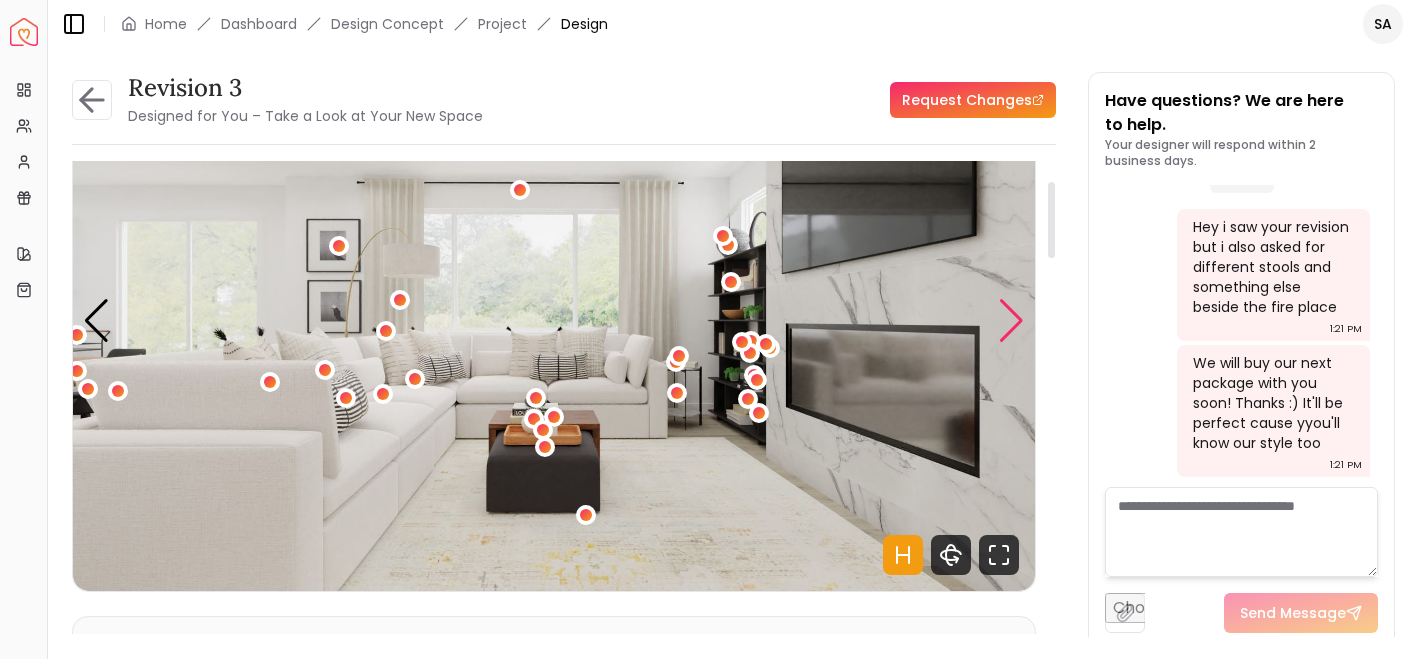 scroll, scrollTop: 124, scrollLeft: 0, axis: vertical 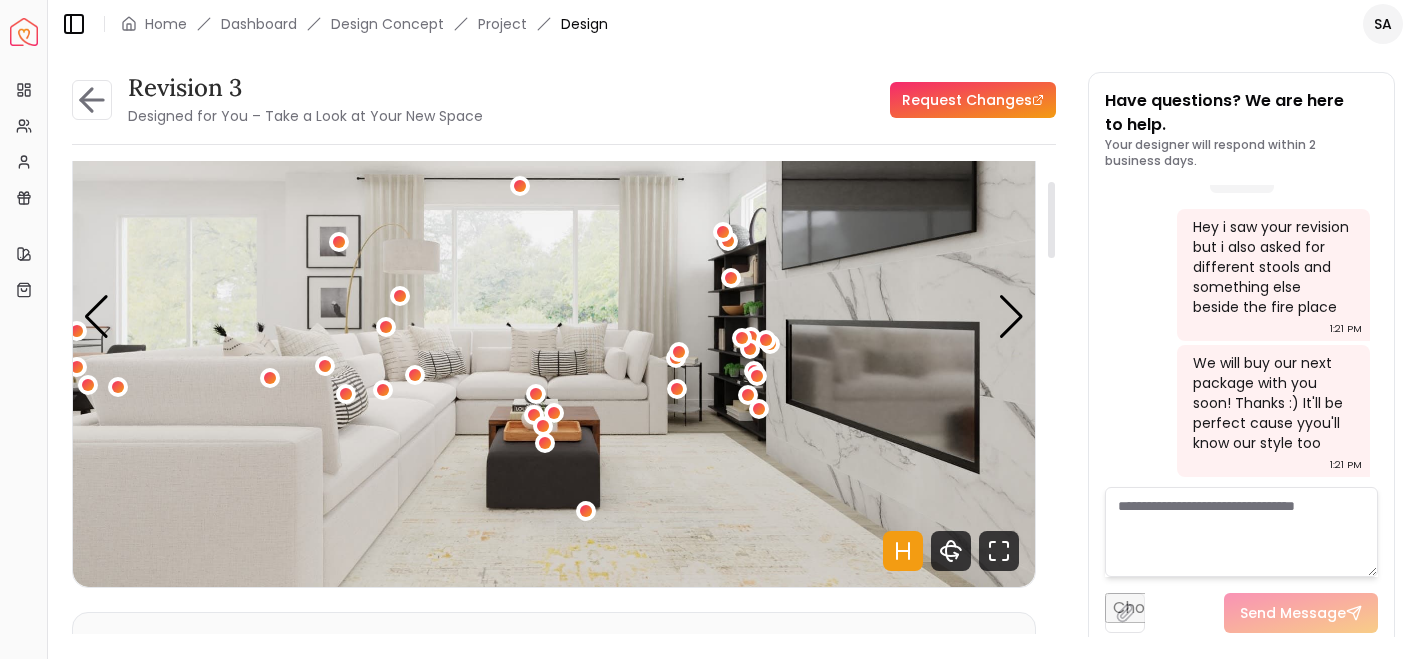 click 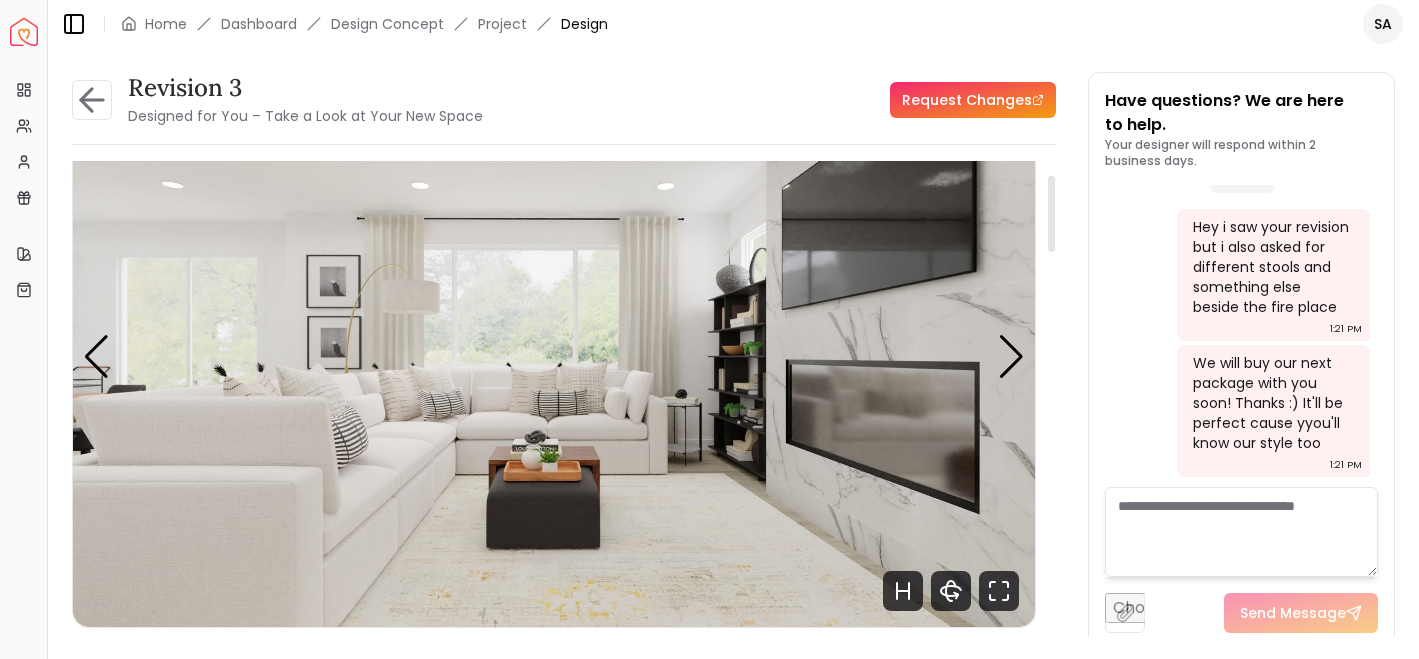 scroll, scrollTop: 85, scrollLeft: 0, axis: vertical 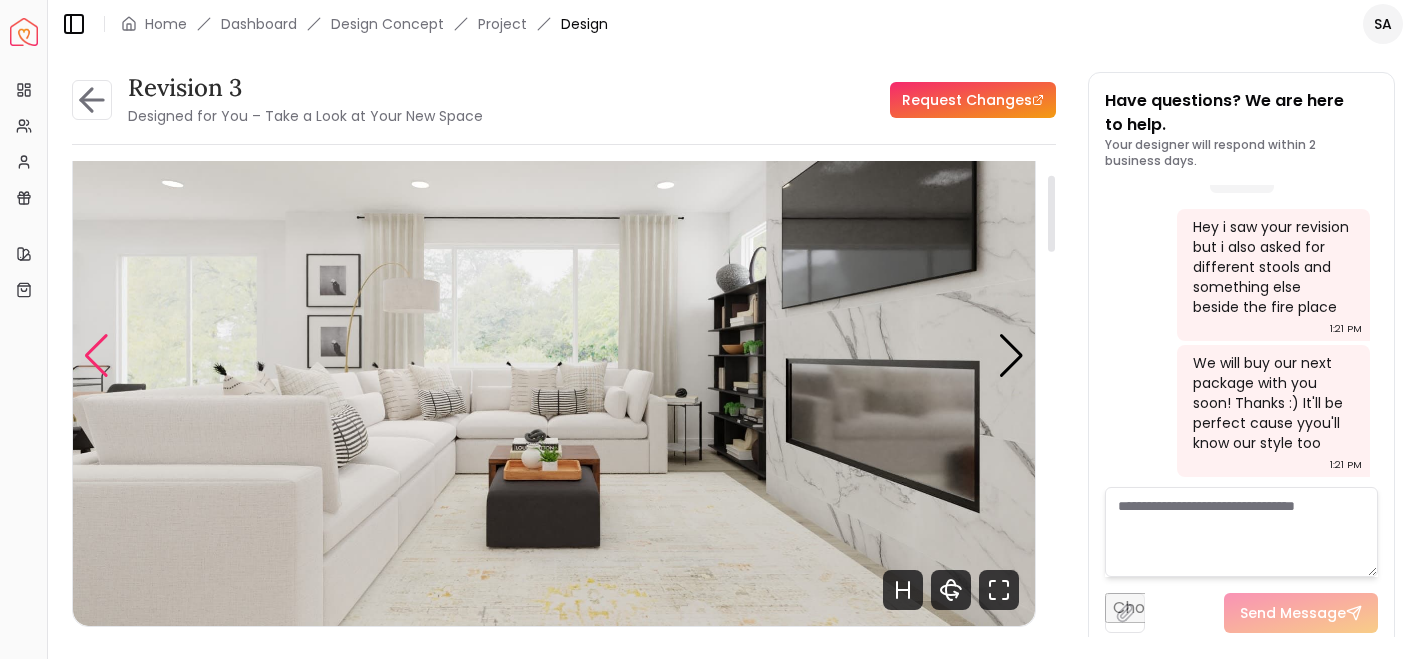 click at bounding box center [96, 356] 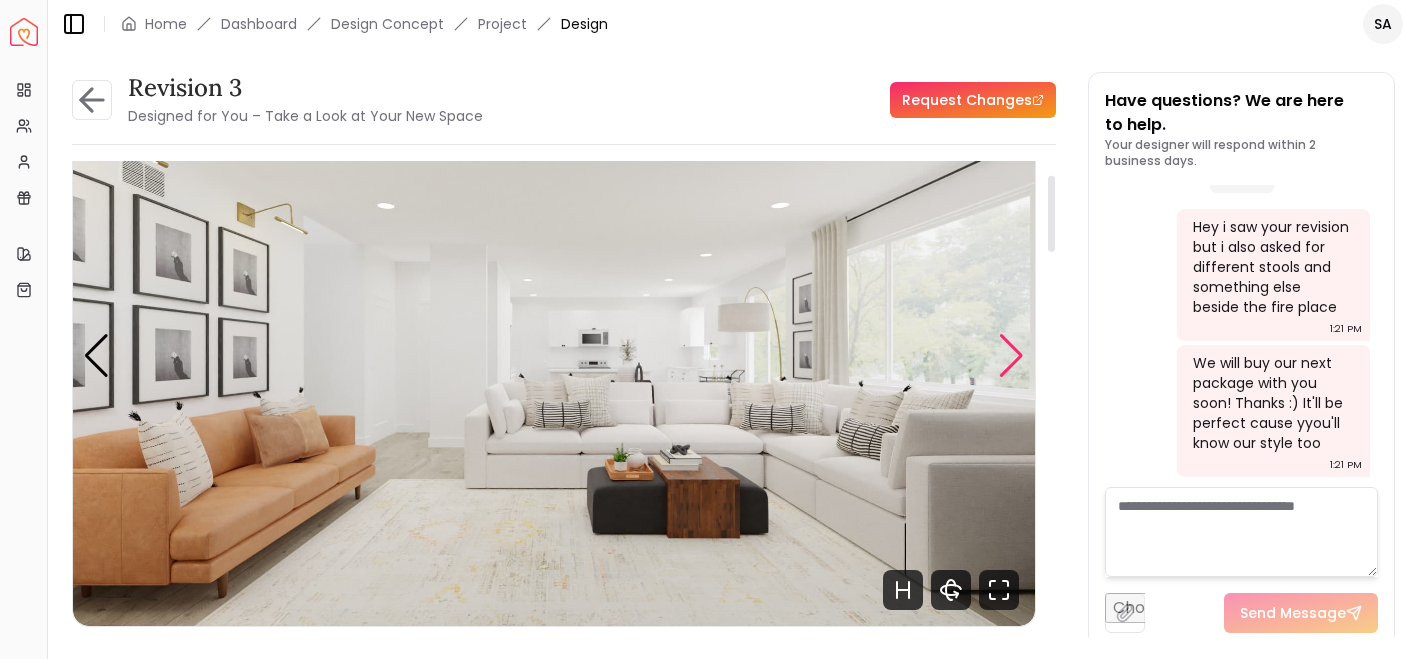 click at bounding box center (1011, 356) 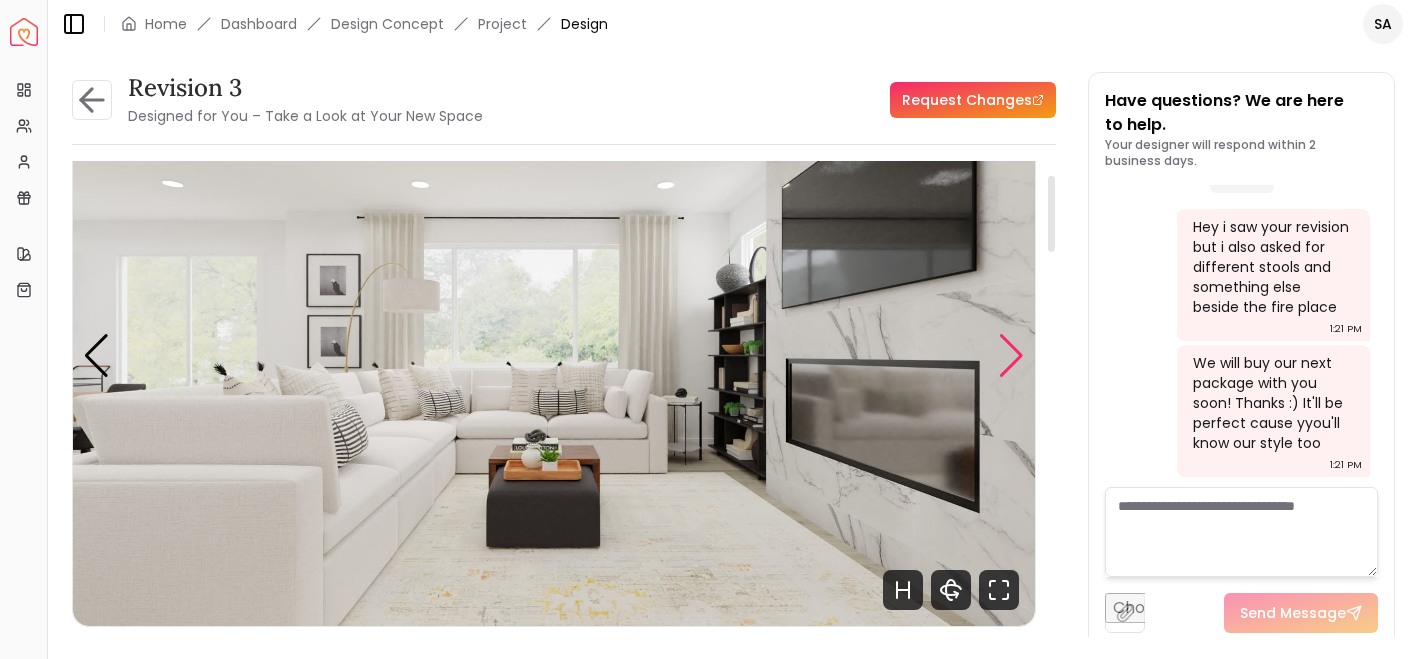 click at bounding box center [1011, 356] 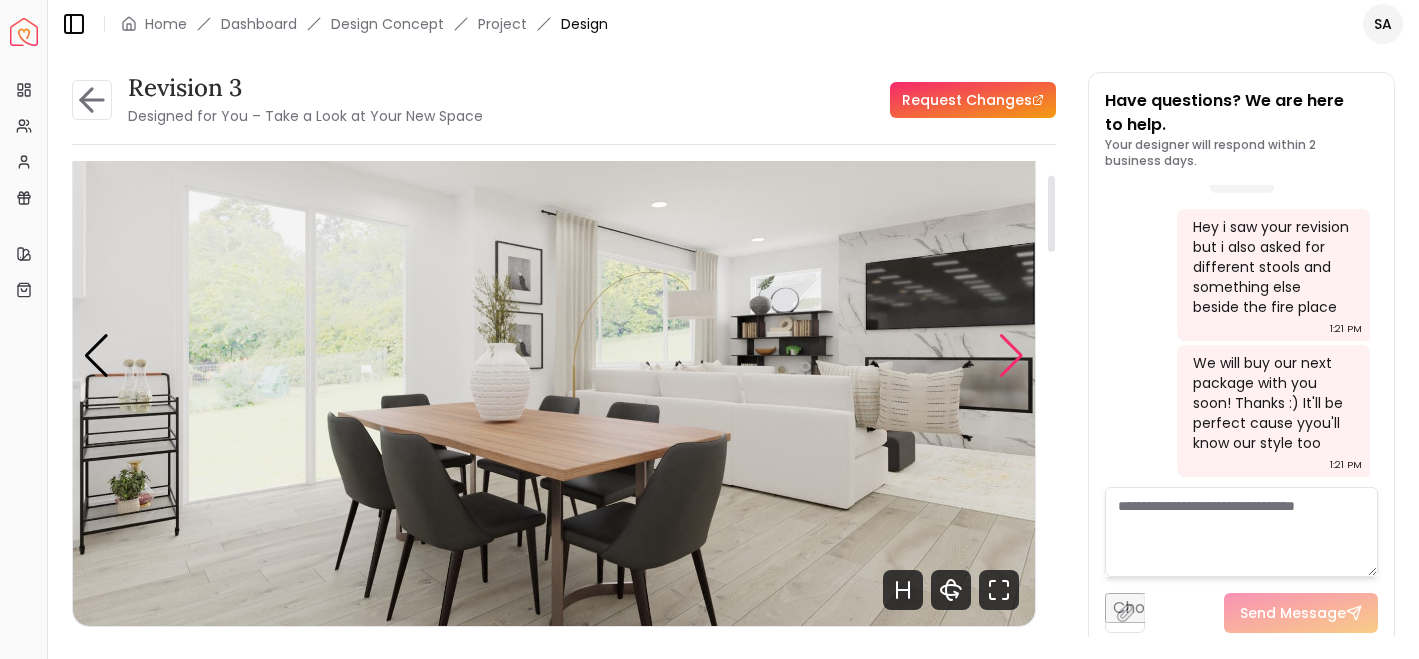 click at bounding box center (1011, 356) 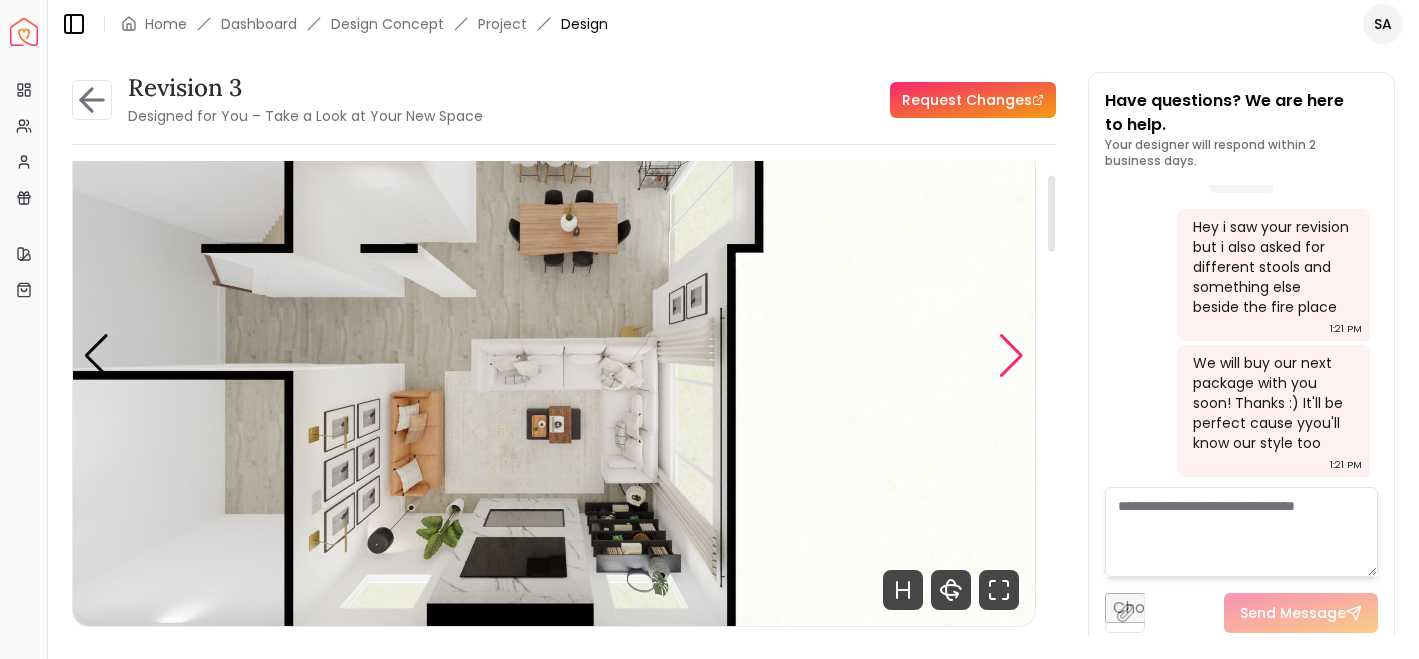 click at bounding box center [1011, 356] 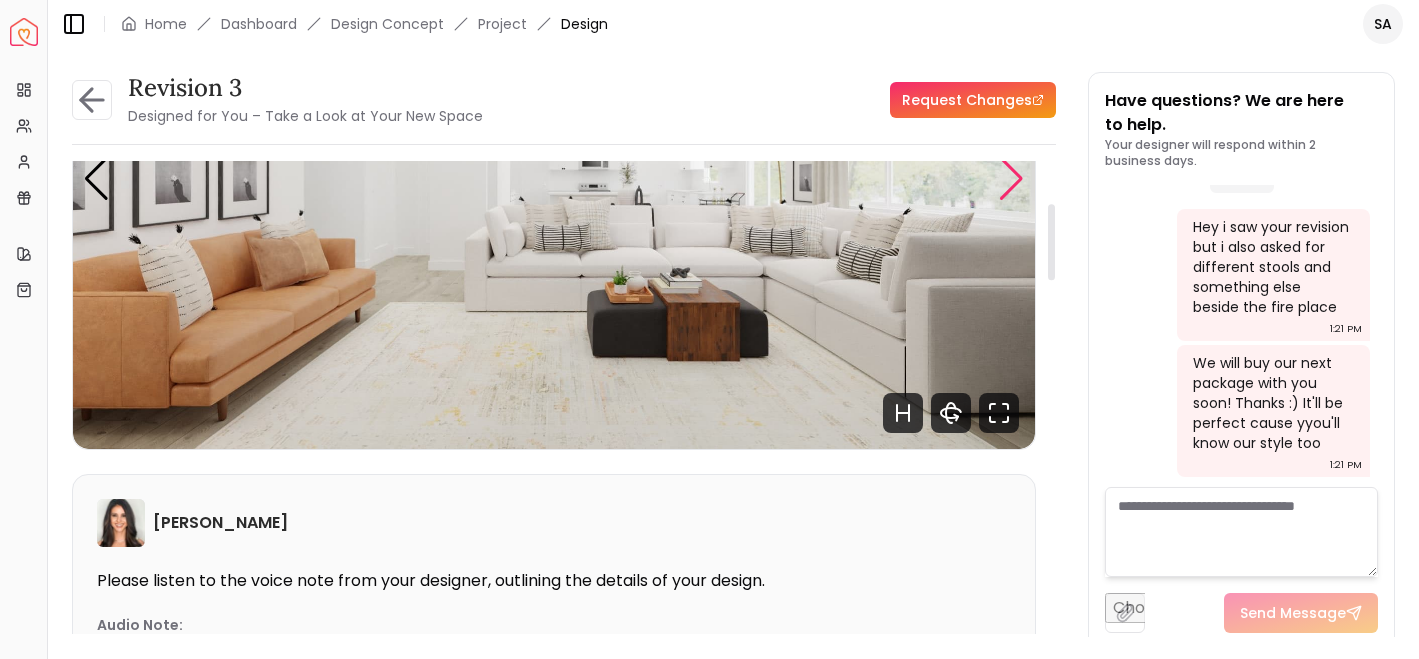scroll, scrollTop: 102, scrollLeft: 0, axis: vertical 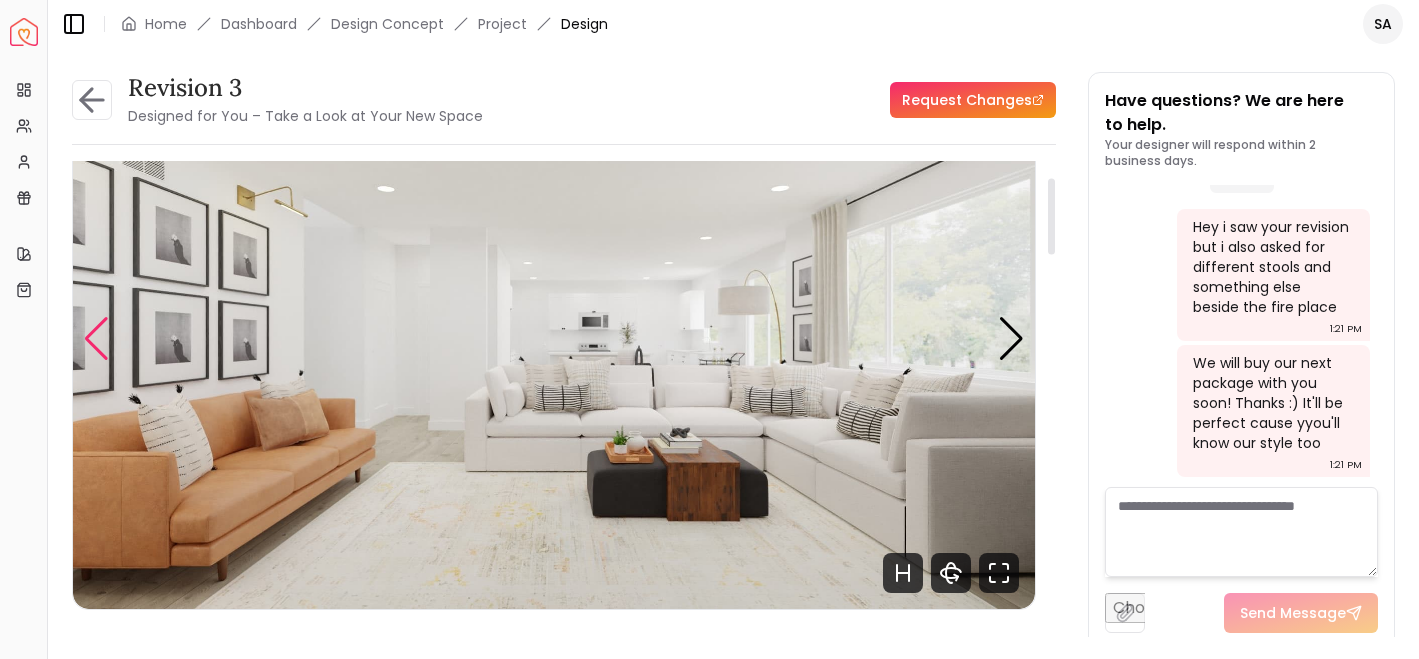 click at bounding box center (96, 339) 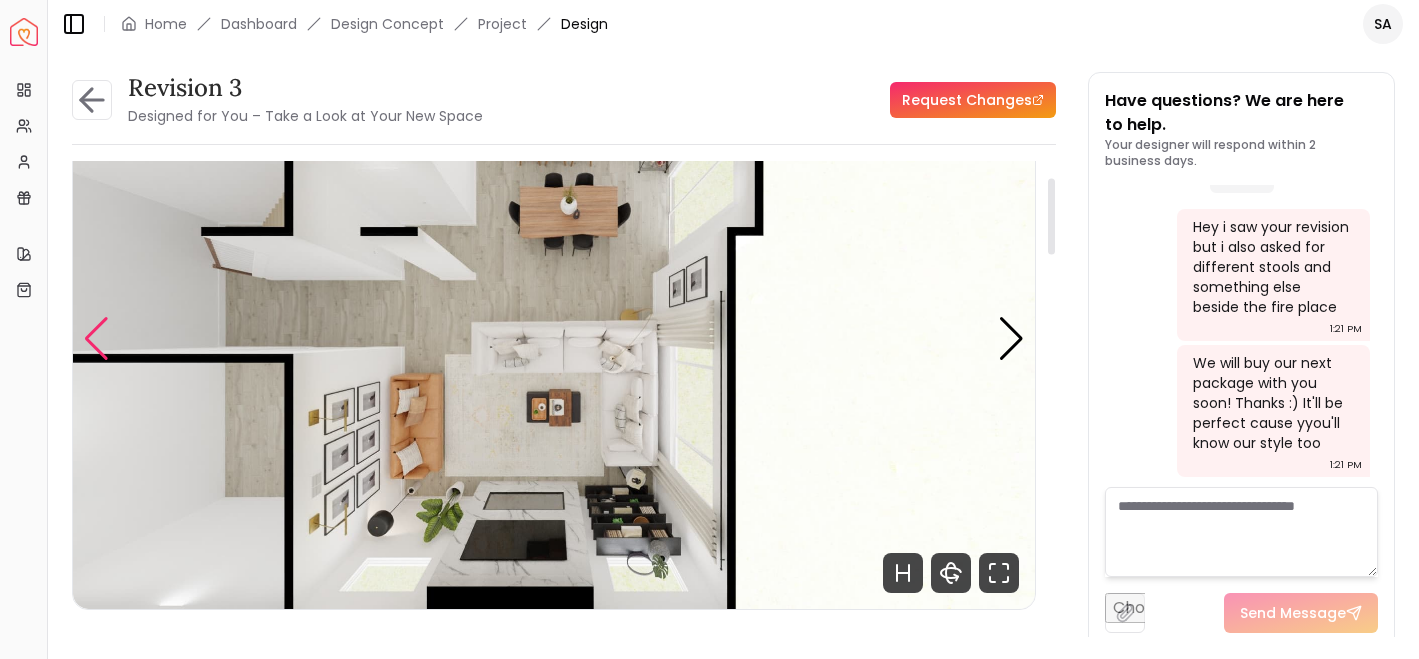 click at bounding box center (96, 339) 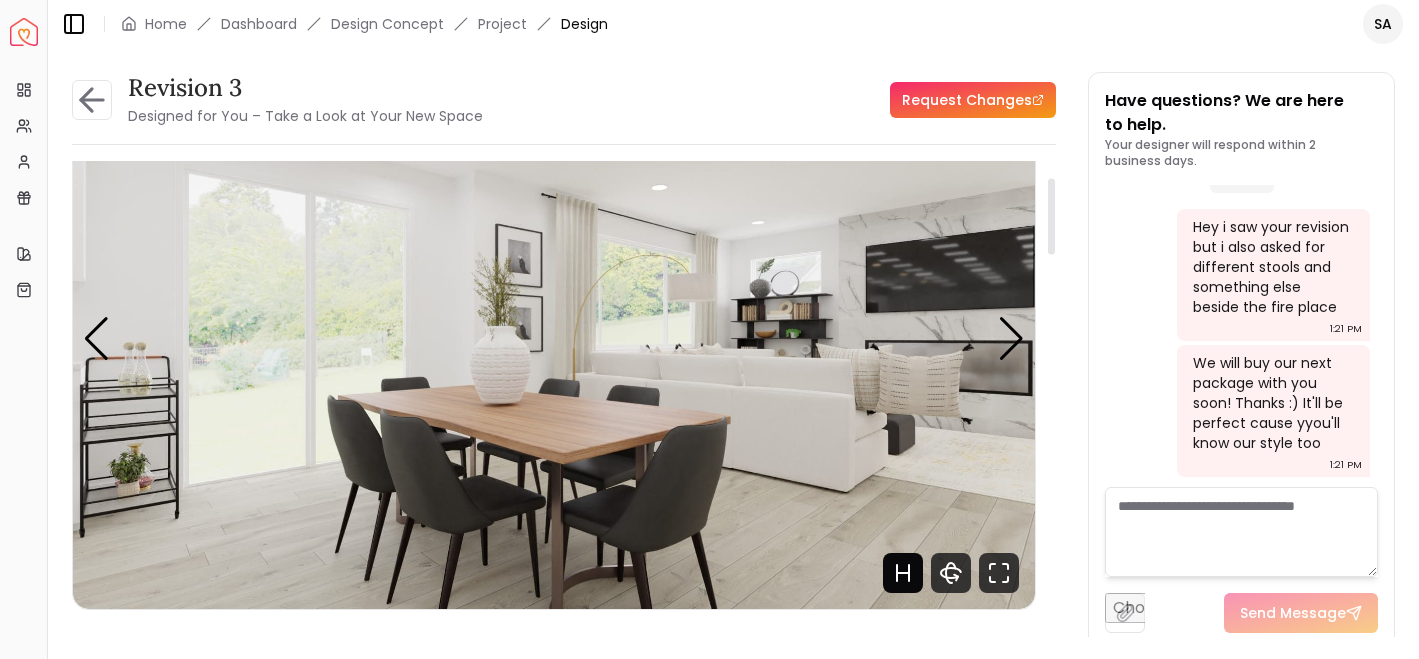 click 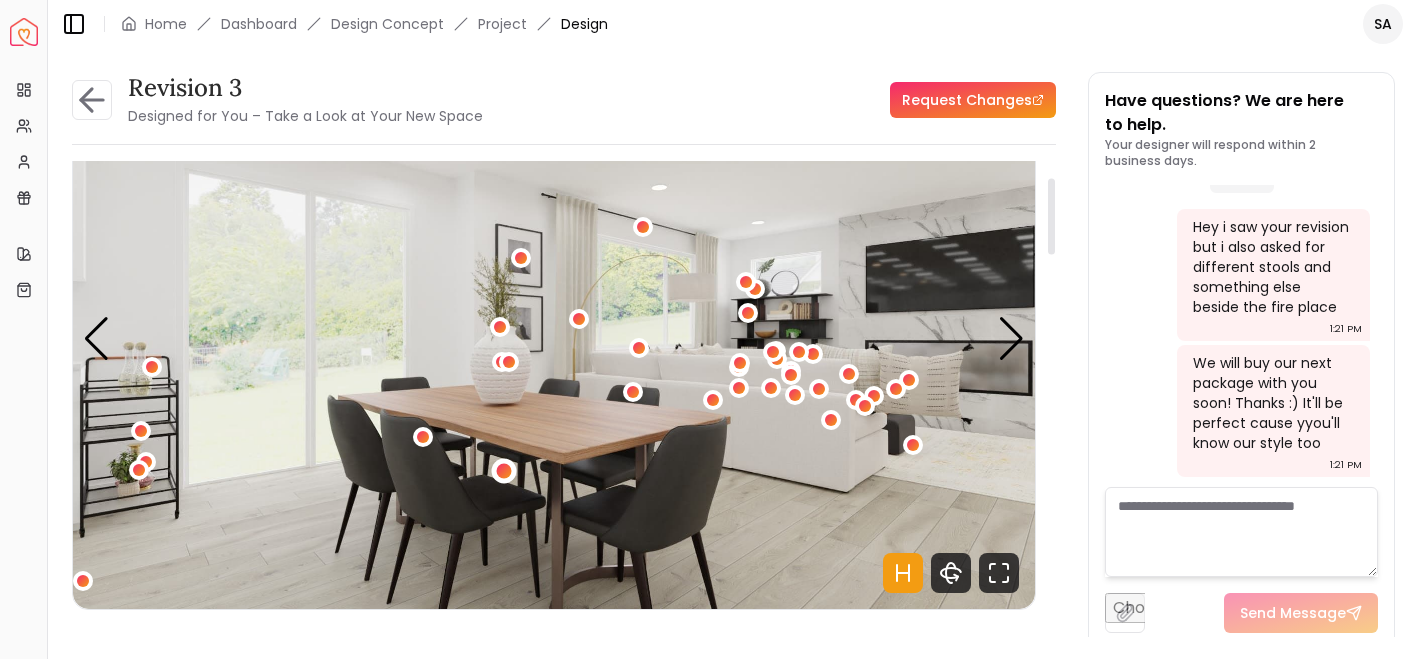 click at bounding box center (504, 471) 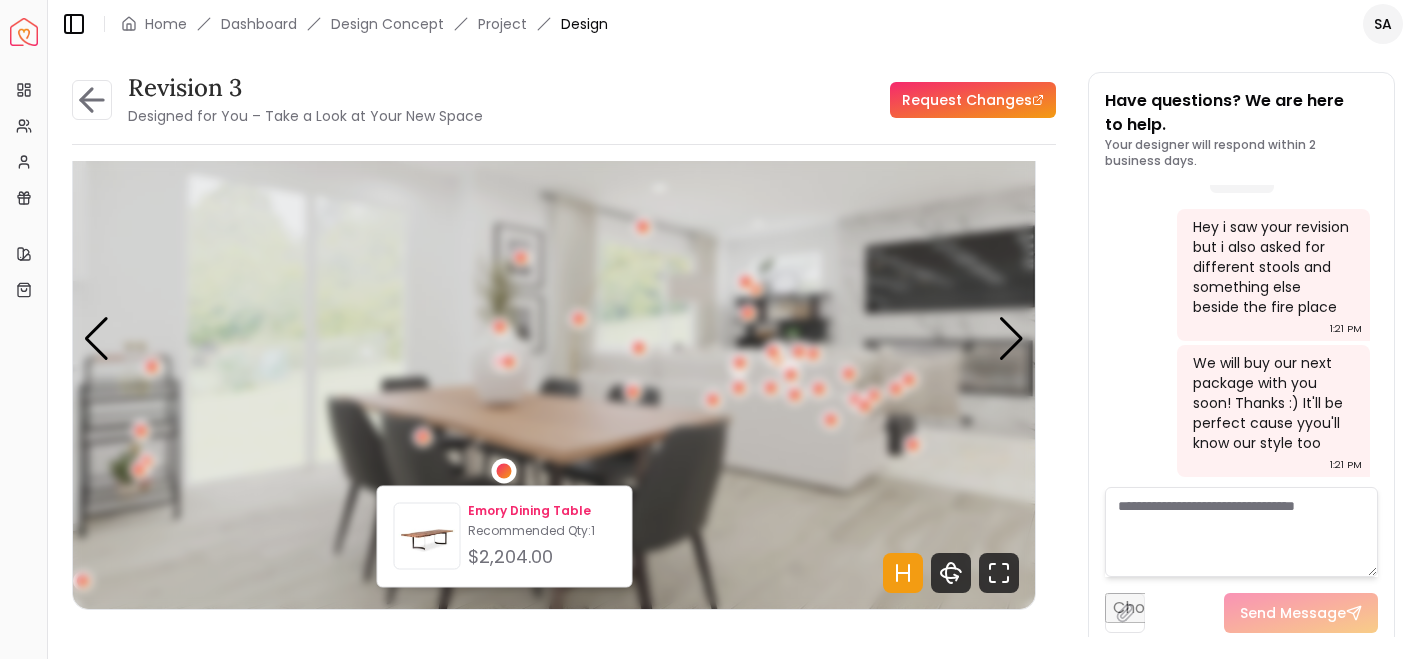 click on "Emory Dining Table" at bounding box center [541, 511] 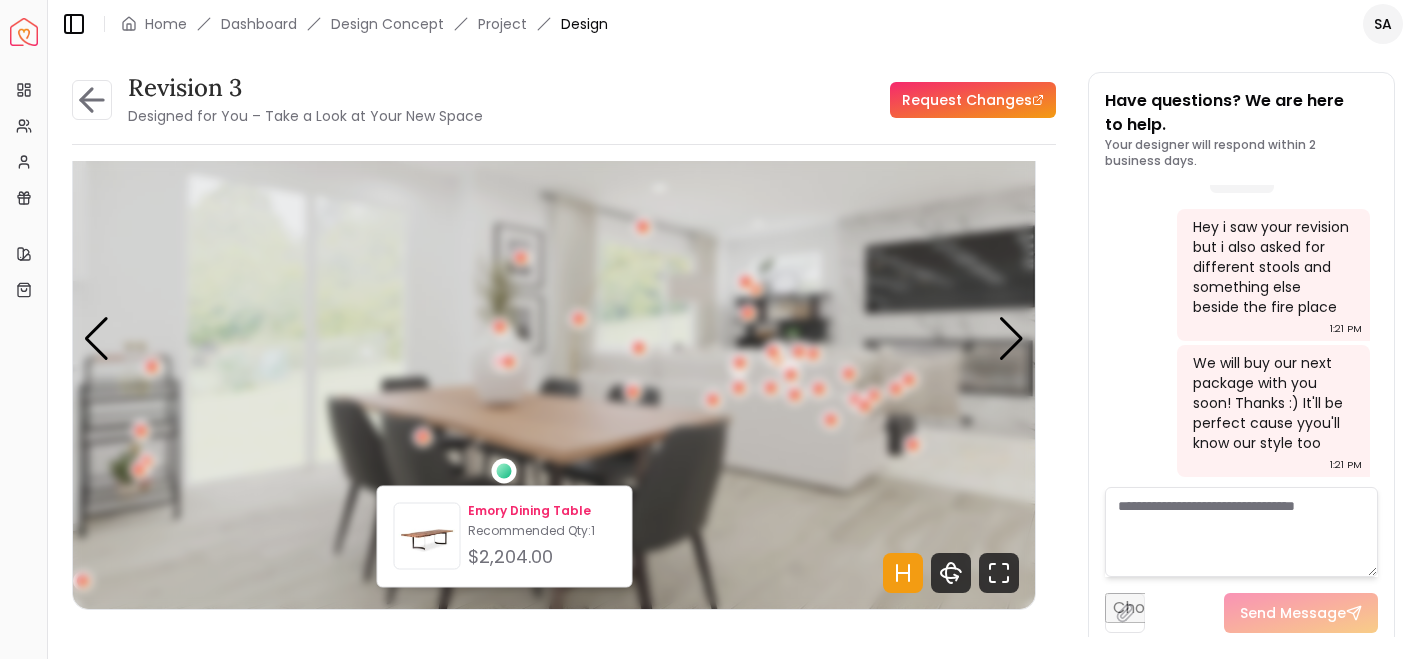 click on "Emory Dining Table" at bounding box center (541, 511) 